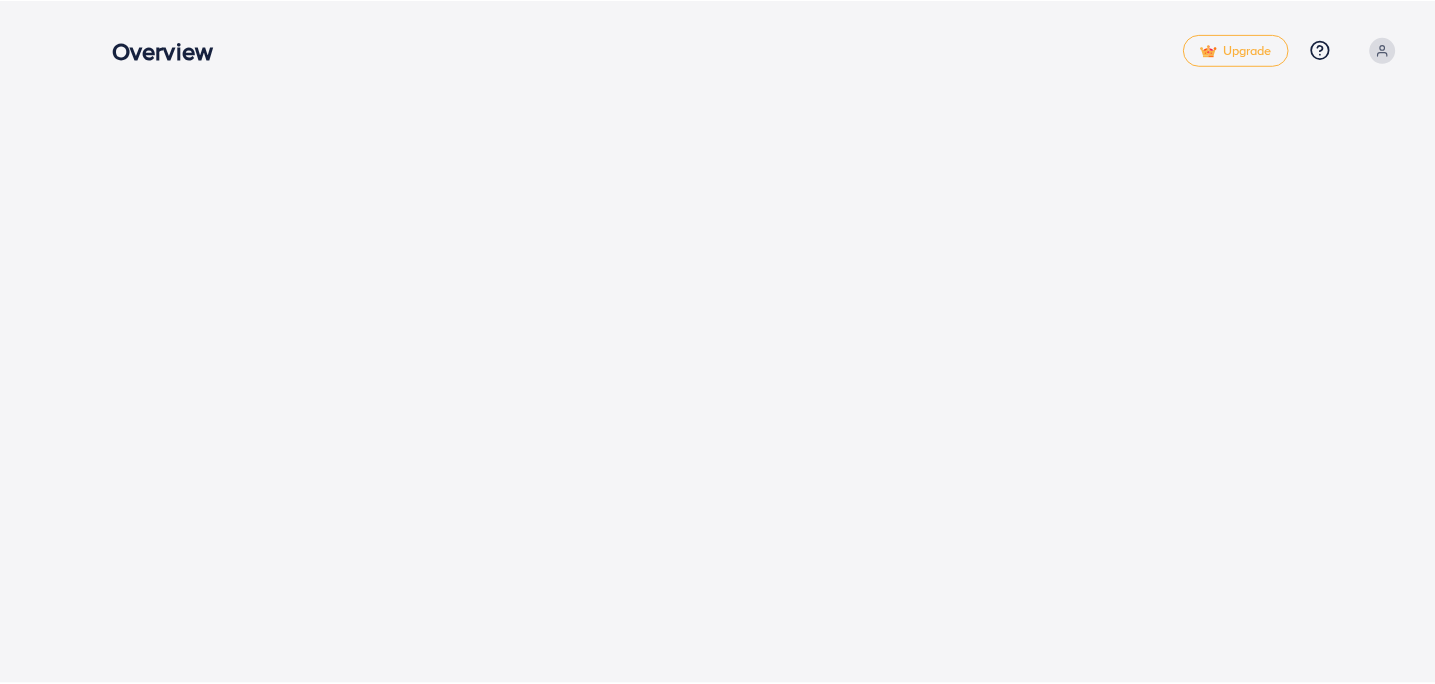 scroll, scrollTop: 0, scrollLeft: 0, axis: both 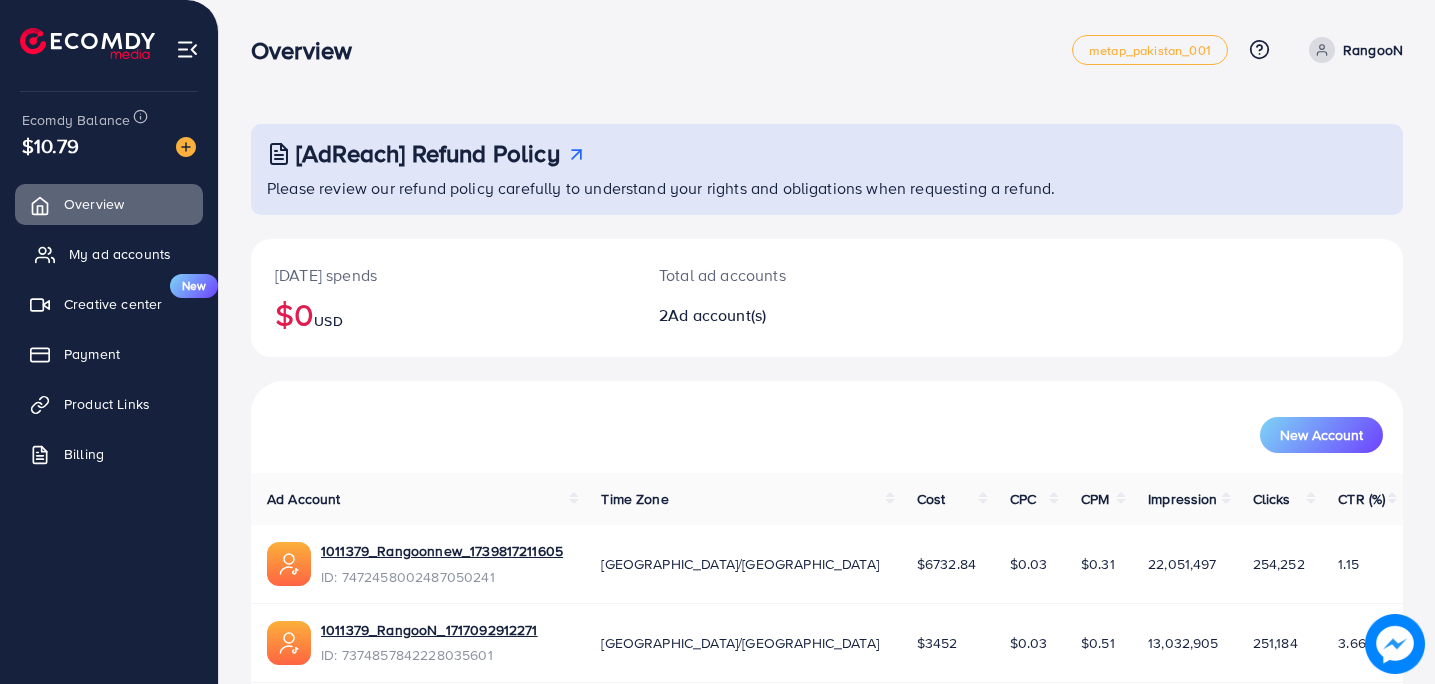 click on "My ad accounts" at bounding box center [120, 254] 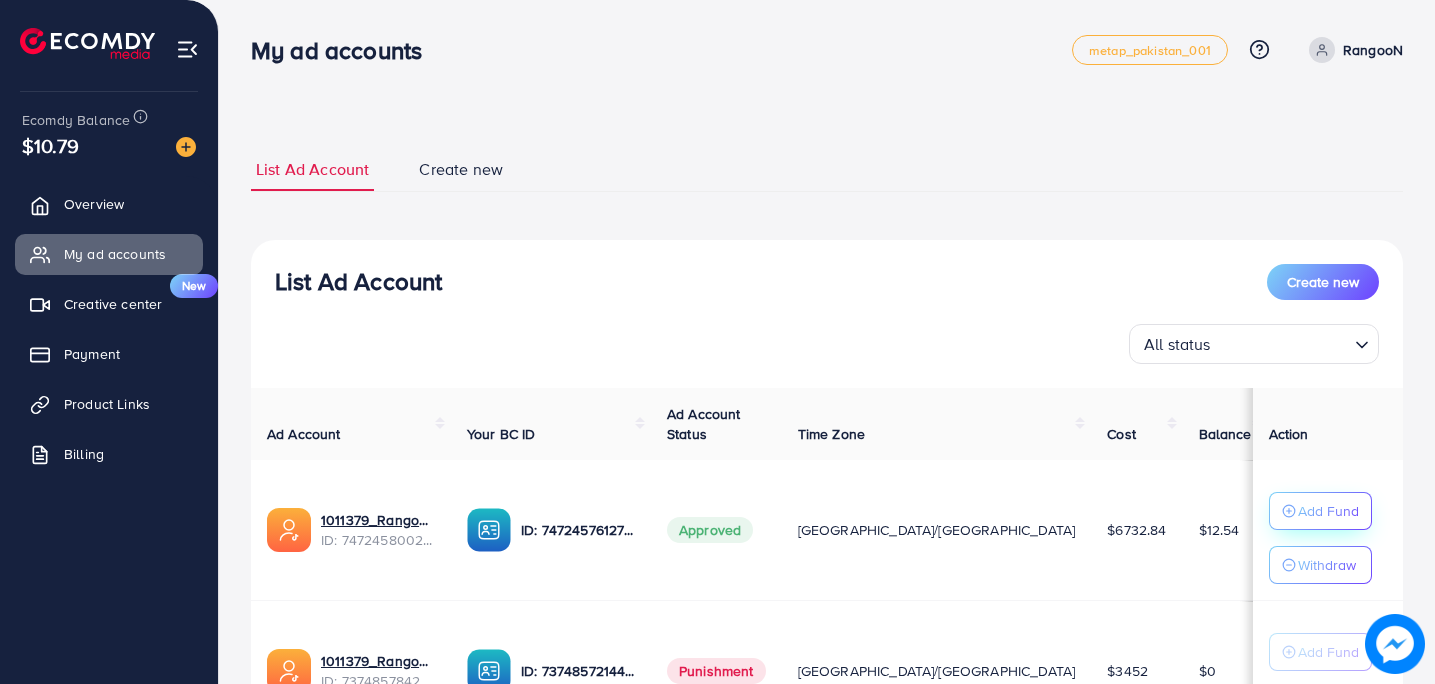 click on "Add Fund" at bounding box center (1328, 511) 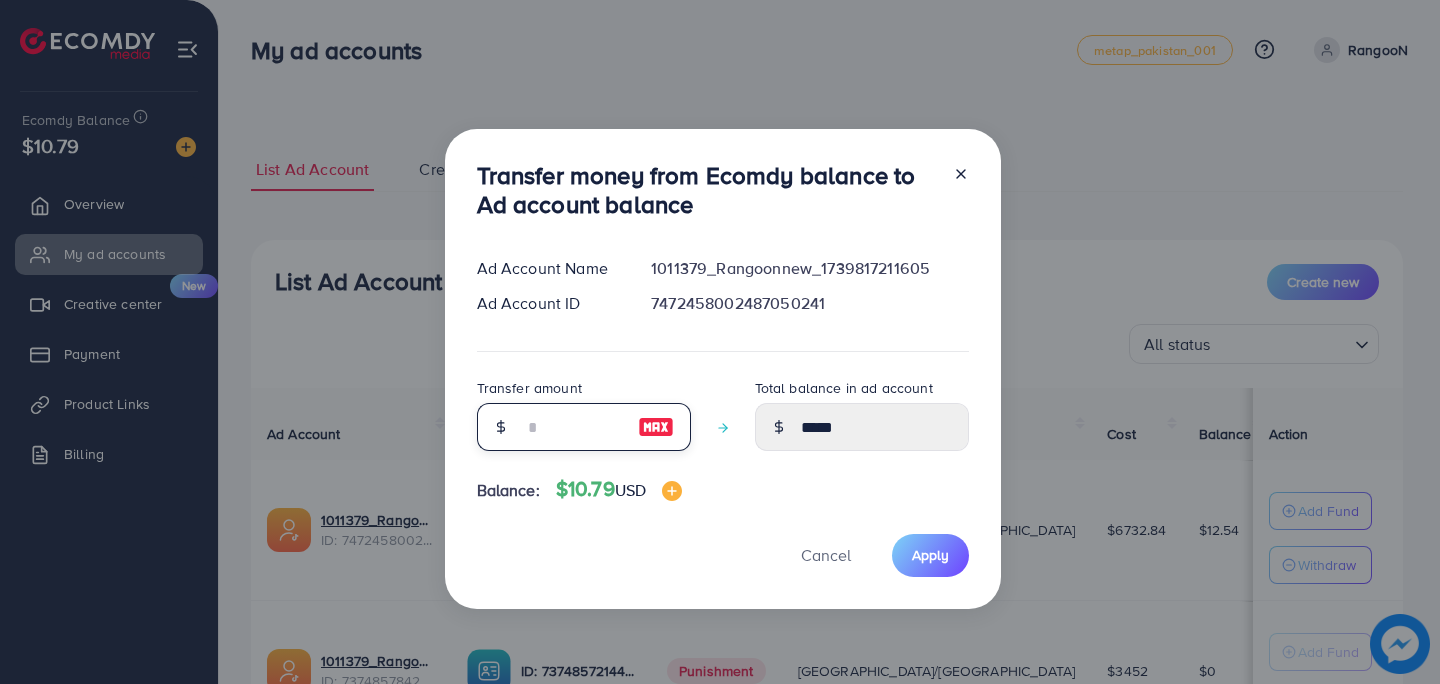 click at bounding box center (573, 427) 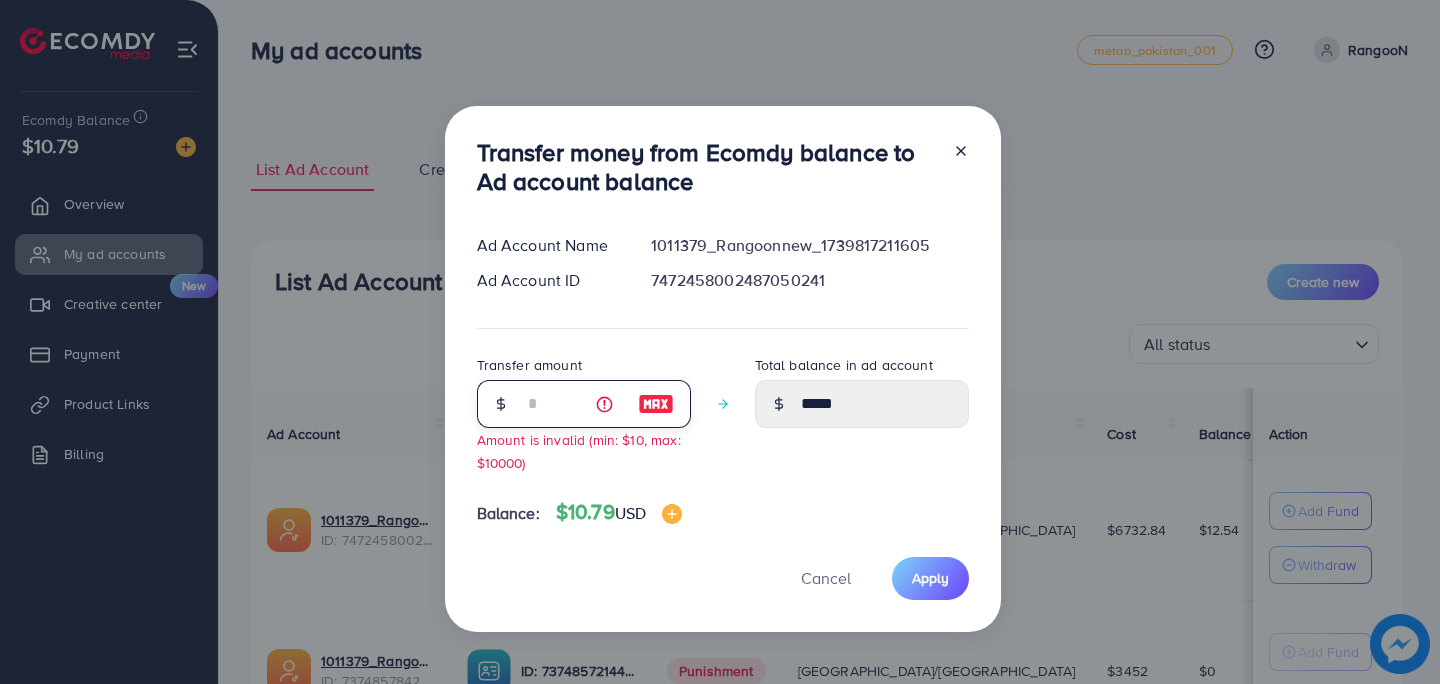 type on "**" 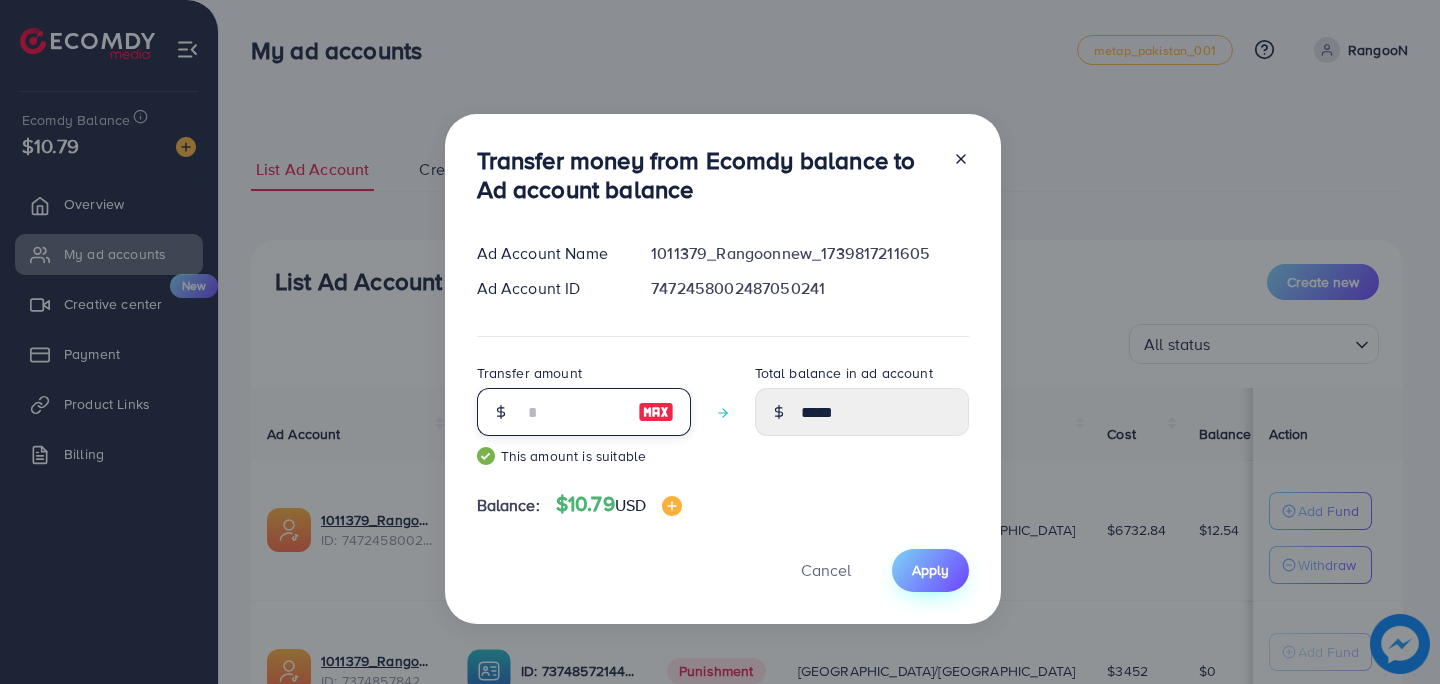 type on "**" 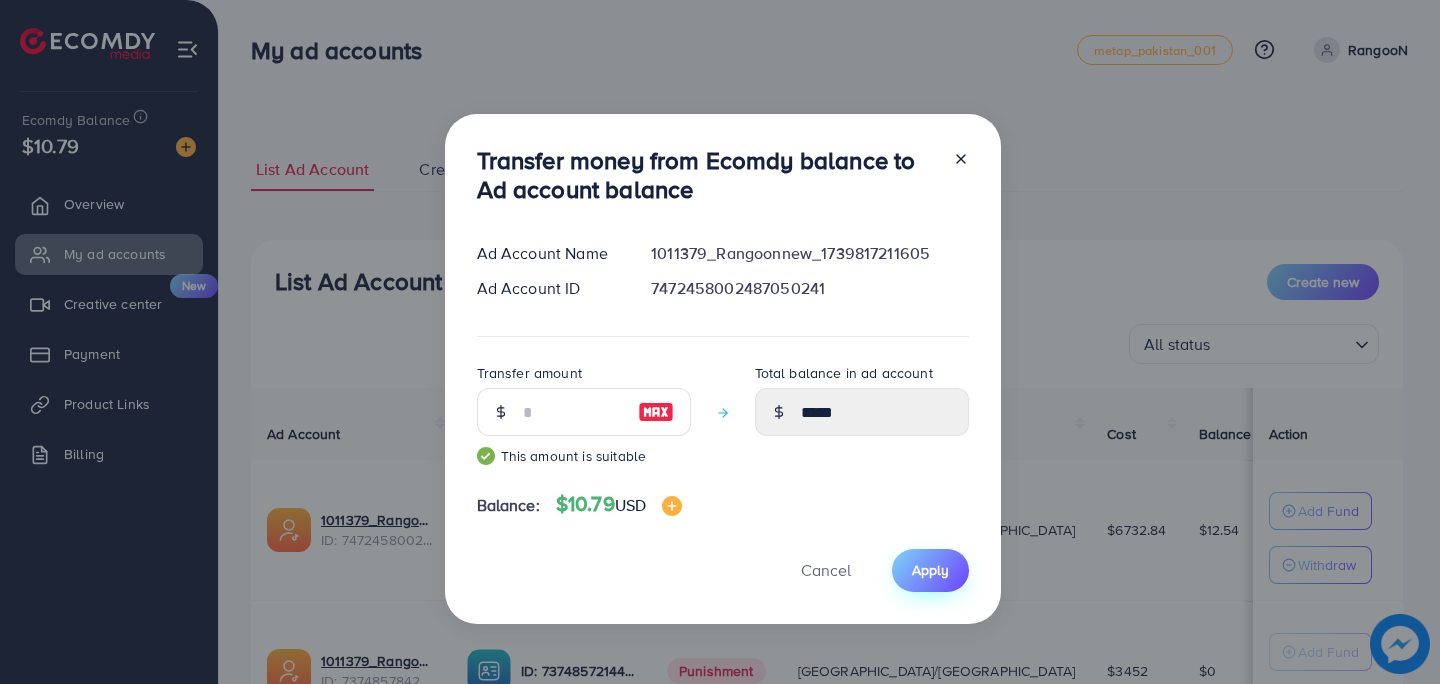 click on "Apply" at bounding box center (930, 570) 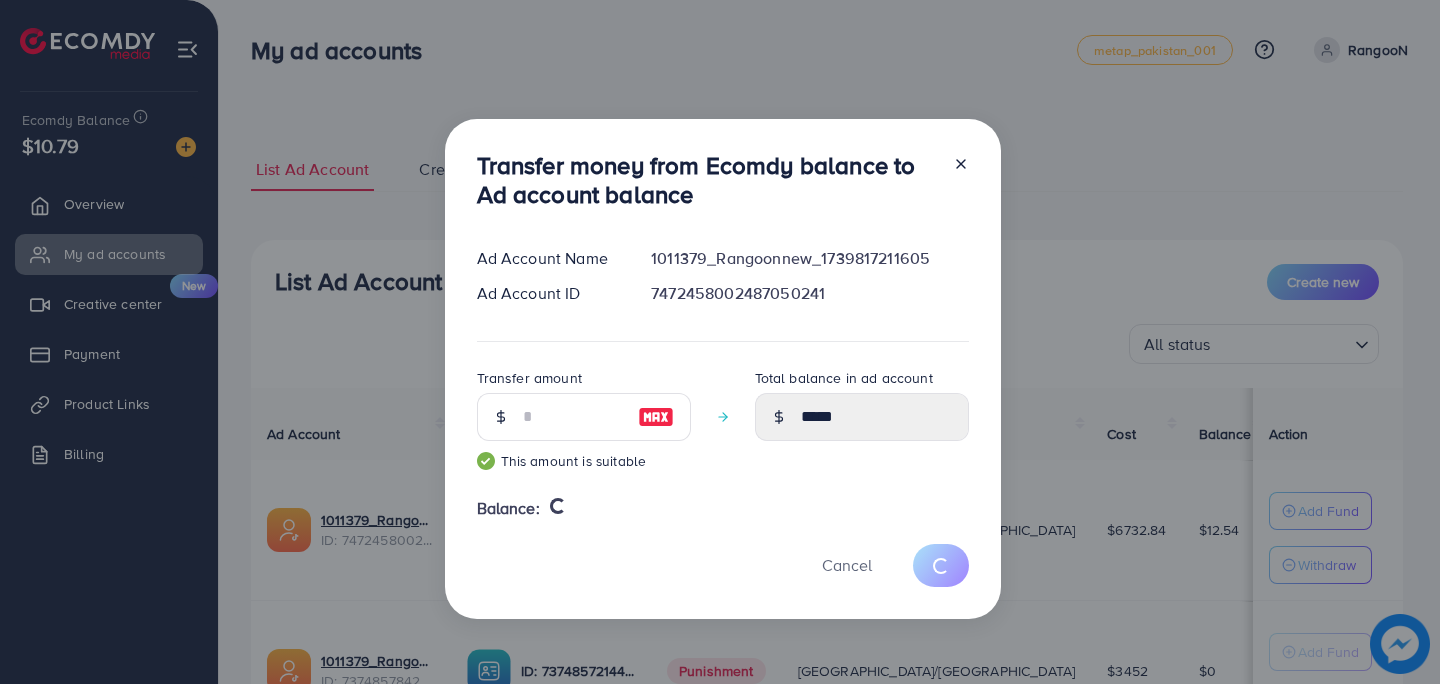 type 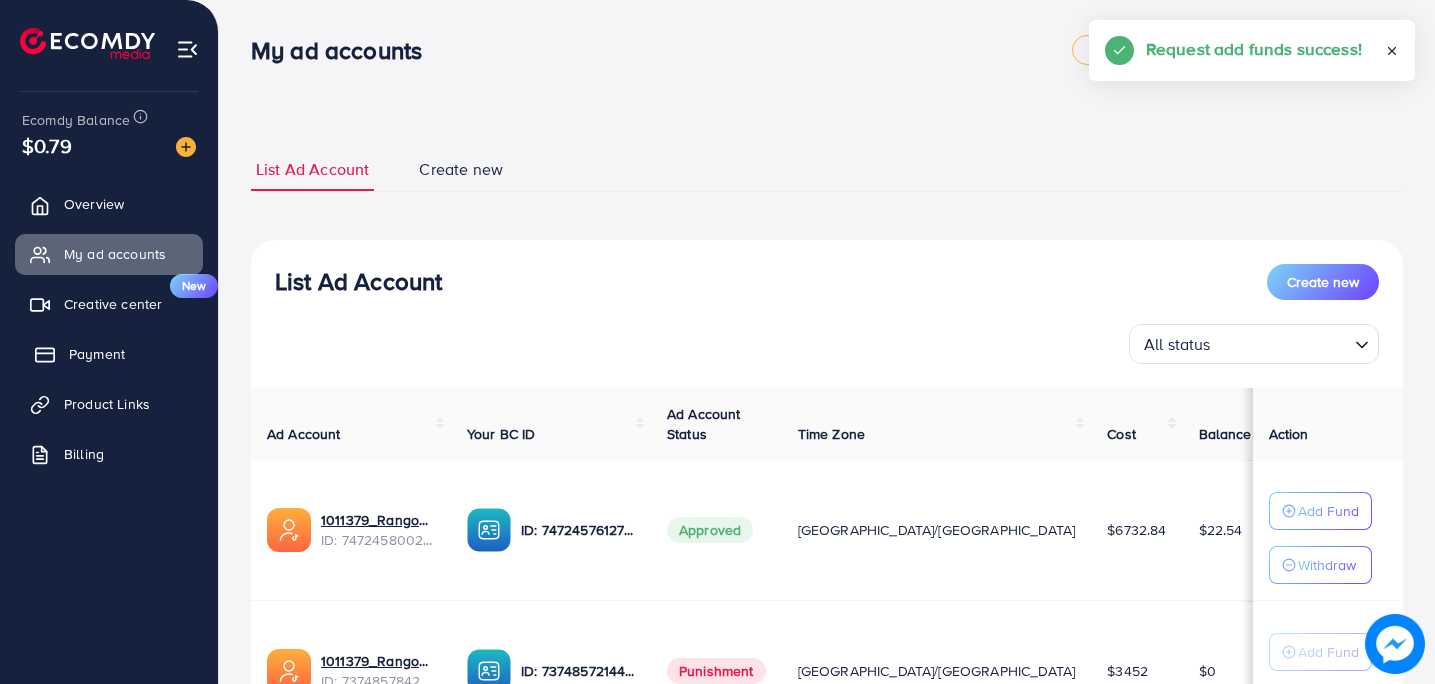 click on "Payment" at bounding box center (97, 354) 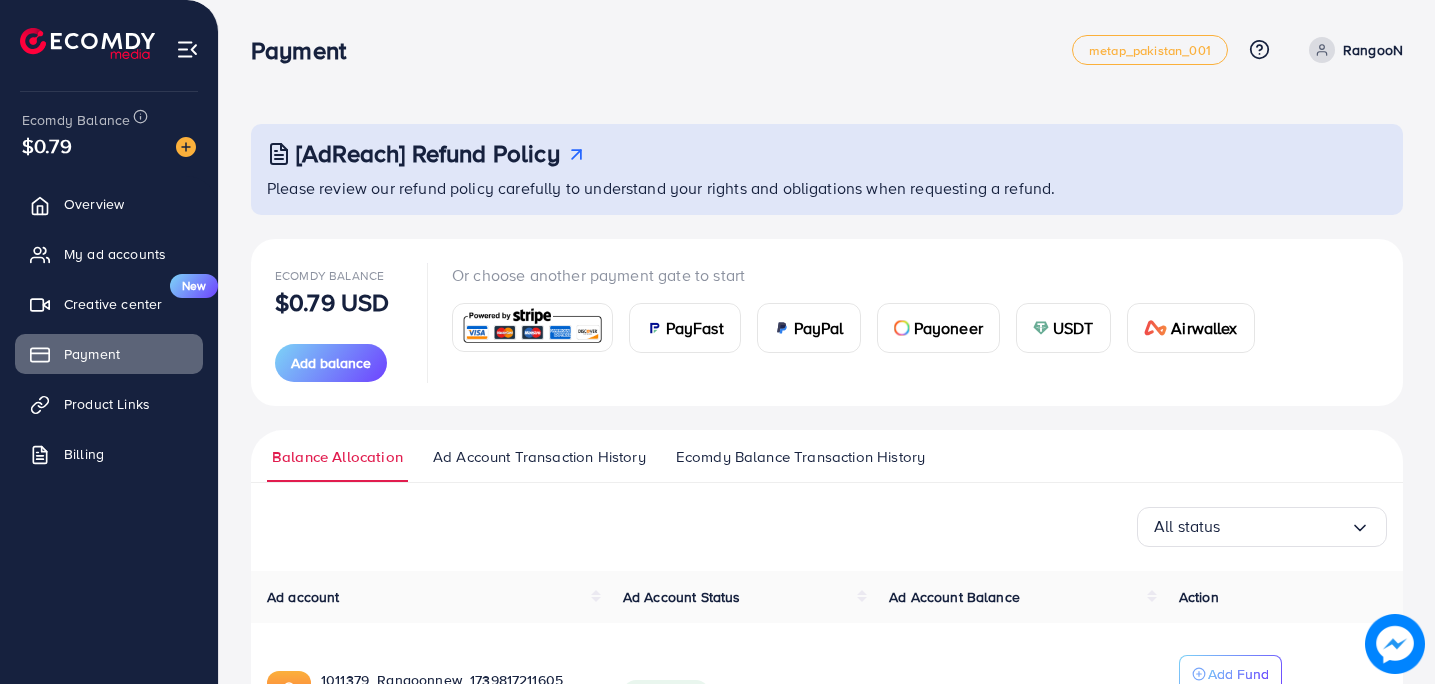 click on "Payment   metap_pakistan_001  Help Center Contact Support Plans and Pricing Term and policy About Us  RangooN  Profile Log out" at bounding box center [827, 49] 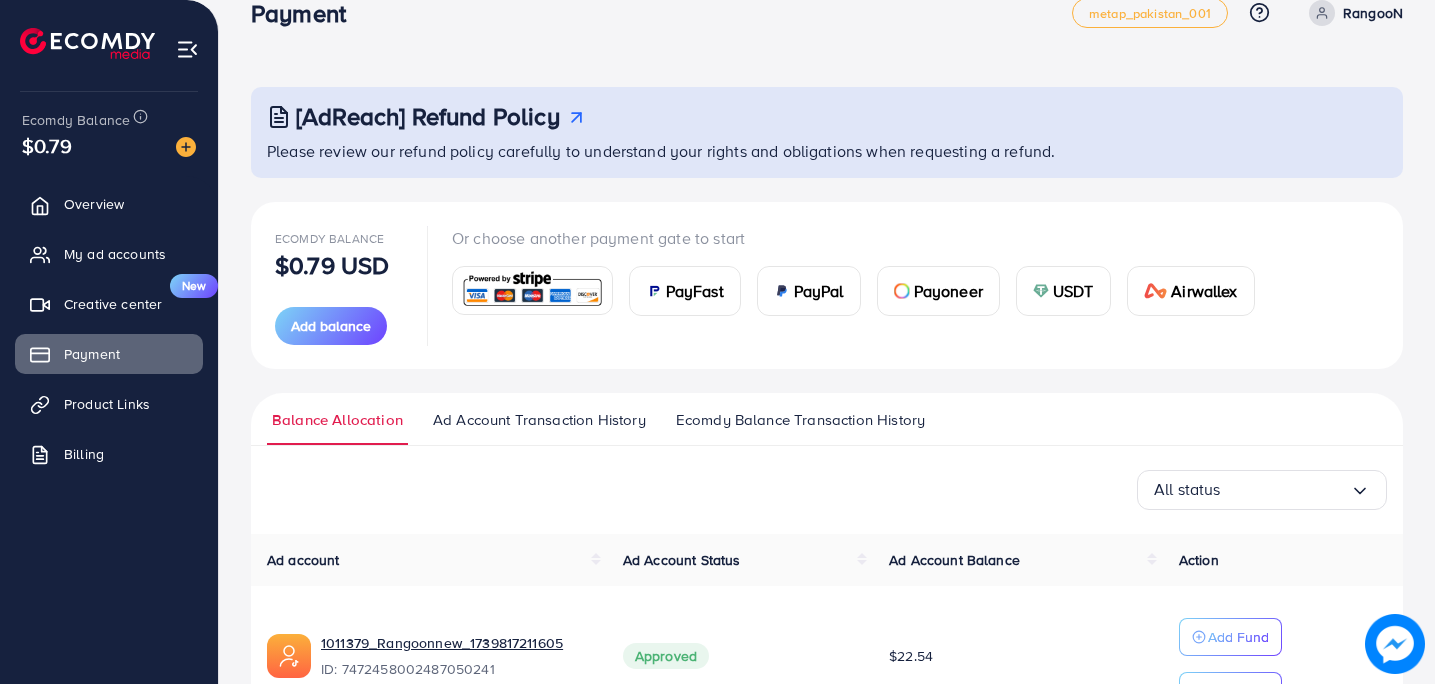 scroll, scrollTop: 40, scrollLeft: 0, axis: vertical 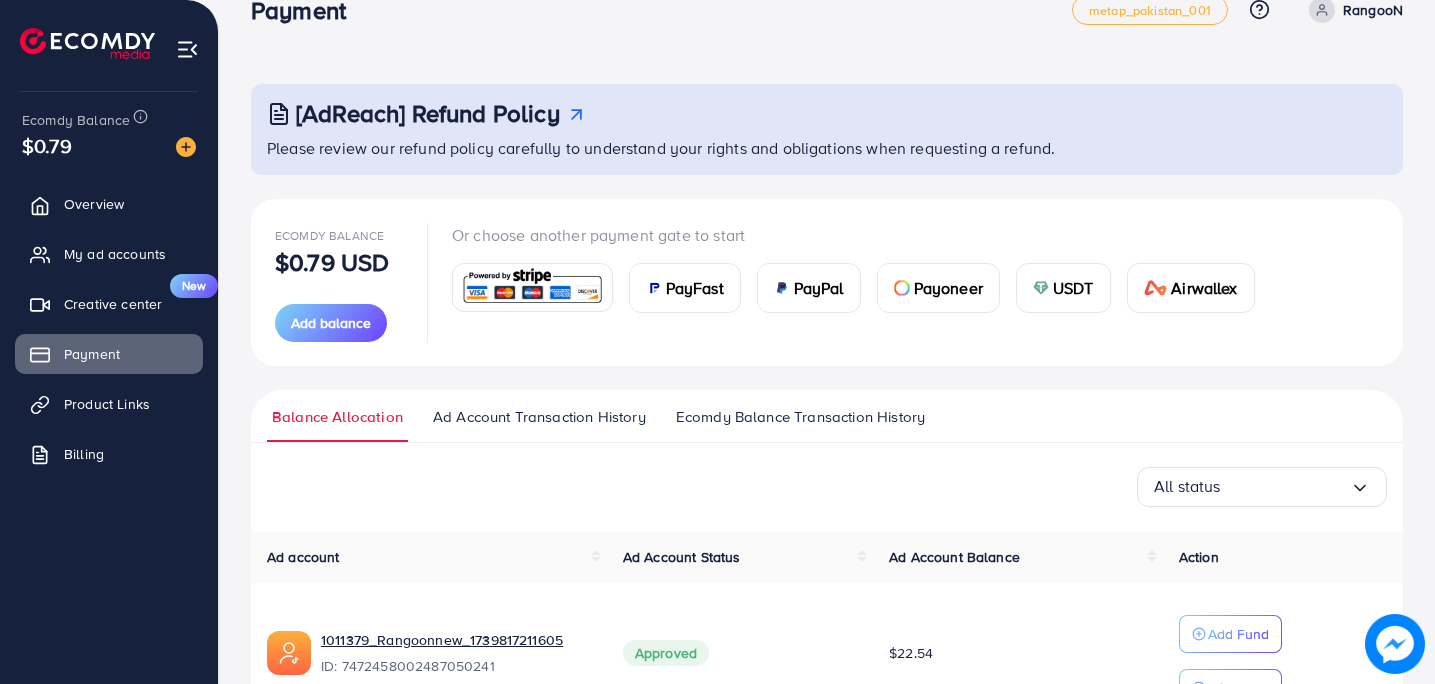 click at bounding box center (1041, 288) 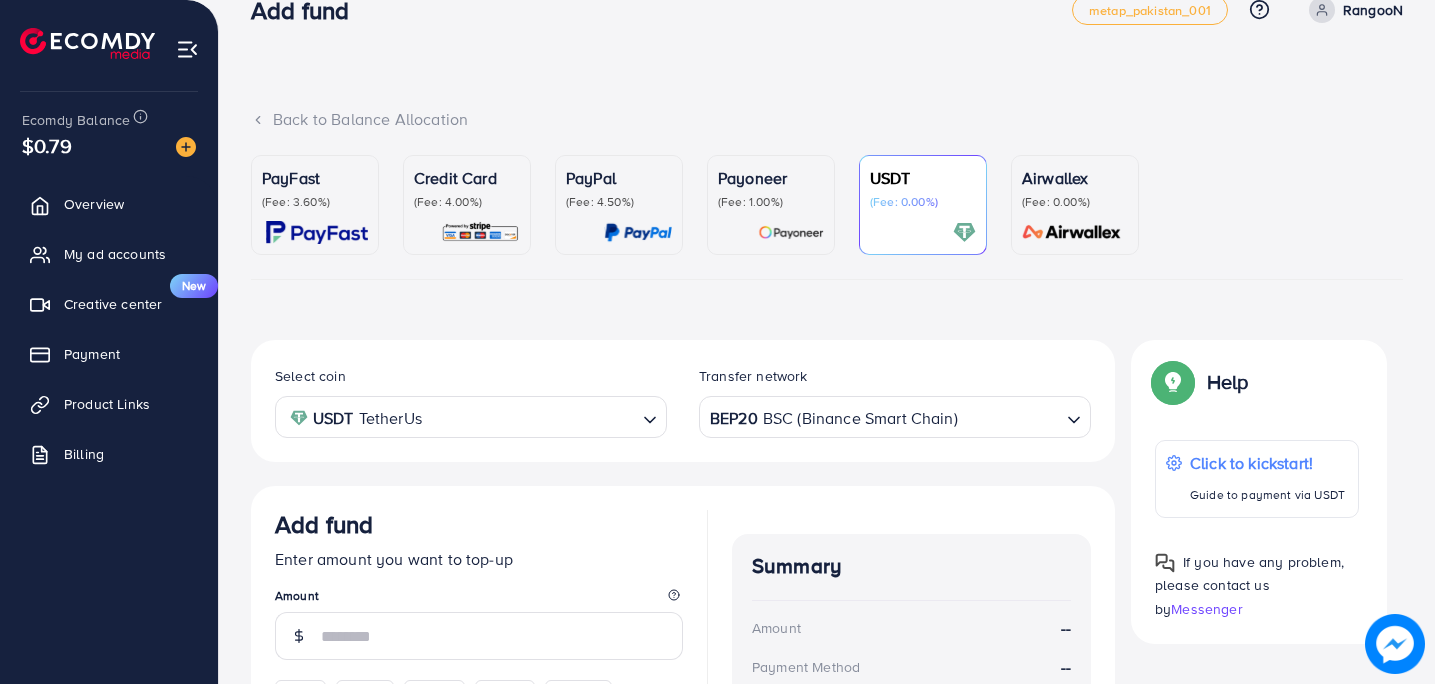 scroll, scrollTop: 16, scrollLeft: 0, axis: vertical 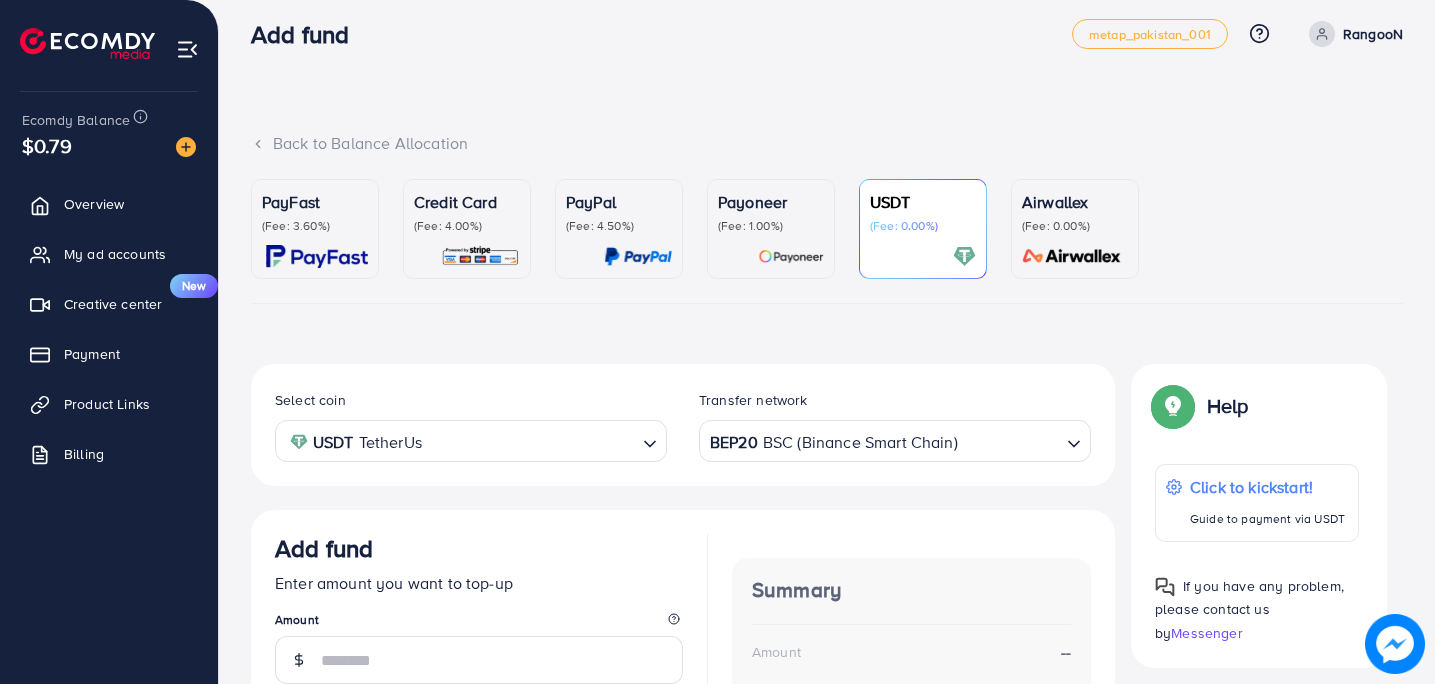 click on "Back to Balance Allocation   PayFast   (Fee: 3.60%)   Credit Card   (Fee: 4.00%)   PayPal   (Fee: 4.50%)   Payoneer   (Fee: 1.00%)   USDT   (Fee: 0.00%)   Airwallex   (Fee: 0.00%)   Currency Code:   Merchant ID:   Merchant Name:   Token:   Success URL:   Failure URL:   Checkout URL:   Customer Email:   Customer Mobile:   Transaction Amount:   Basket ID:   Transaction Date:  Add fund Enter amount you want to top-up Amount $50 $100 $200 $500 $1000 Support your AM with a donation 5% 10% 15% 20%  Pay now   Summary   Amount   --   Payment Method   --   Service charge   (6.00%)   --   Tip   --   Subtotal   --   Converted subtotal   --   PayFast fee   (3.60%)   --   Total Amount   --   Help   Help   Click to kickstart!   Guide to payment via USDT   If you have any problem, please contact us by   Messenger   If you have any problem, please contact us by   Messenger   Top-up Success!   Thanks you for your purchase. Please check your balance again.   Summary   Client   RangooN   Amount   0 USD   Payment Method     $50" at bounding box center (827, 527) 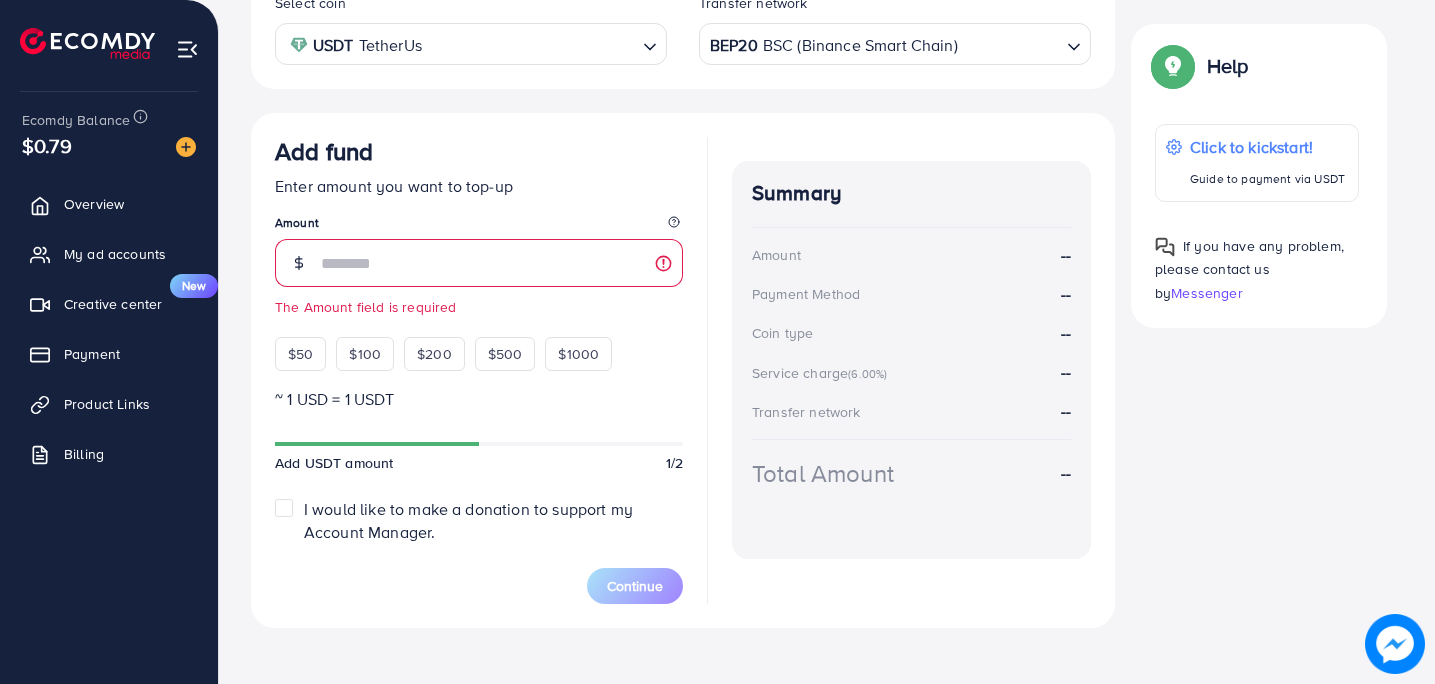 scroll, scrollTop: 416, scrollLeft: 0, axis: vertical 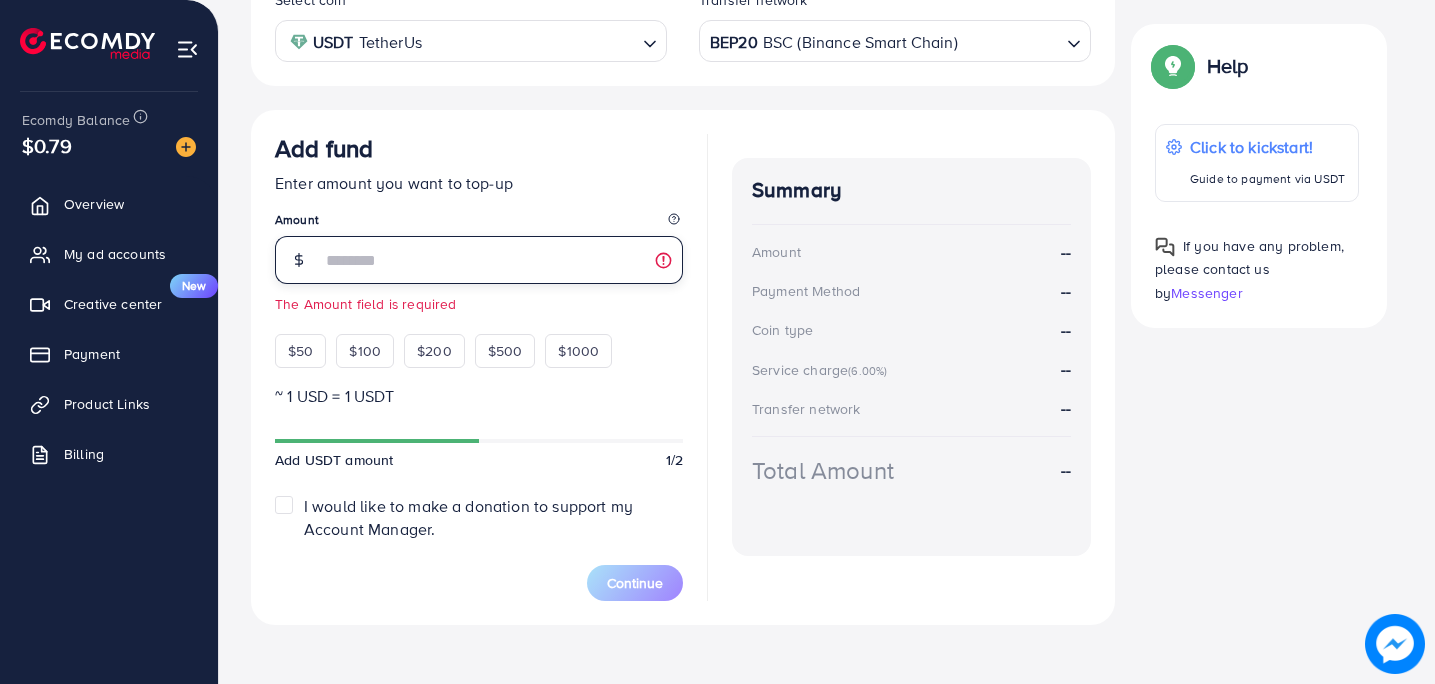 click at bounding box center (502, 260) 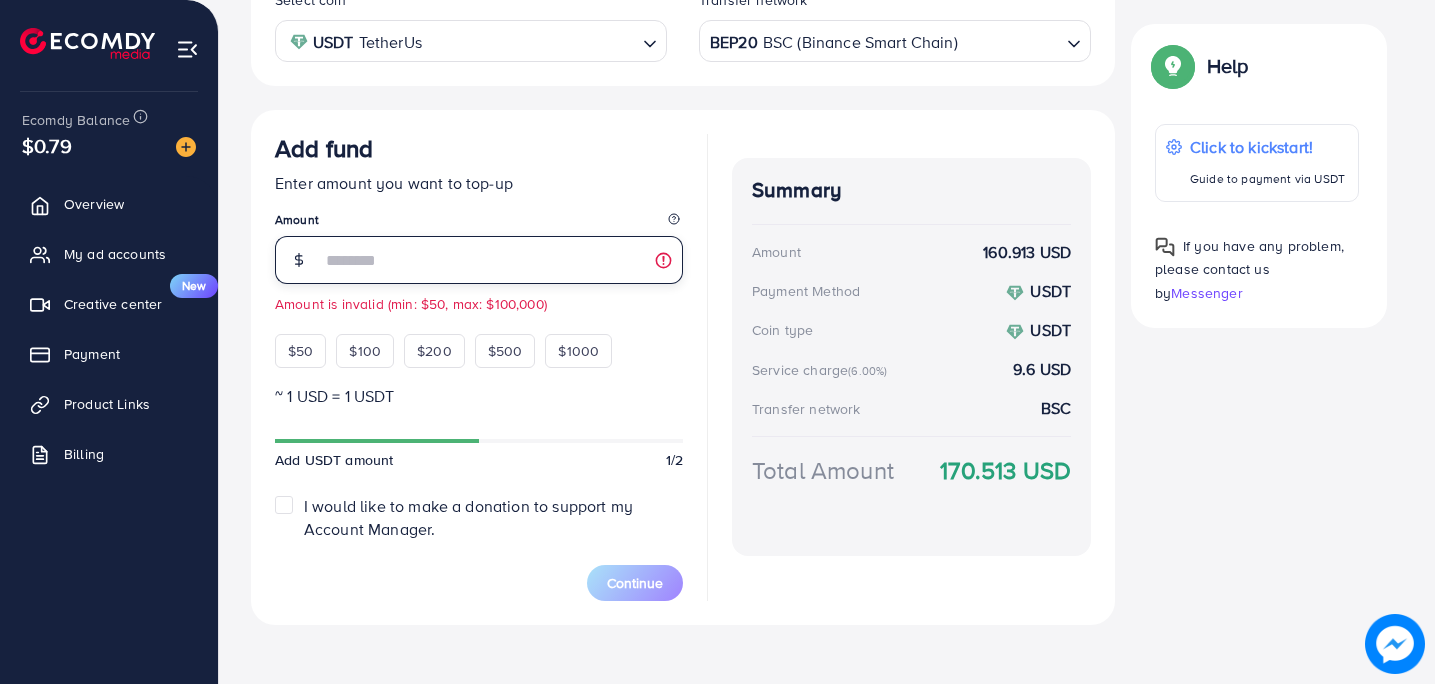 type on "***" 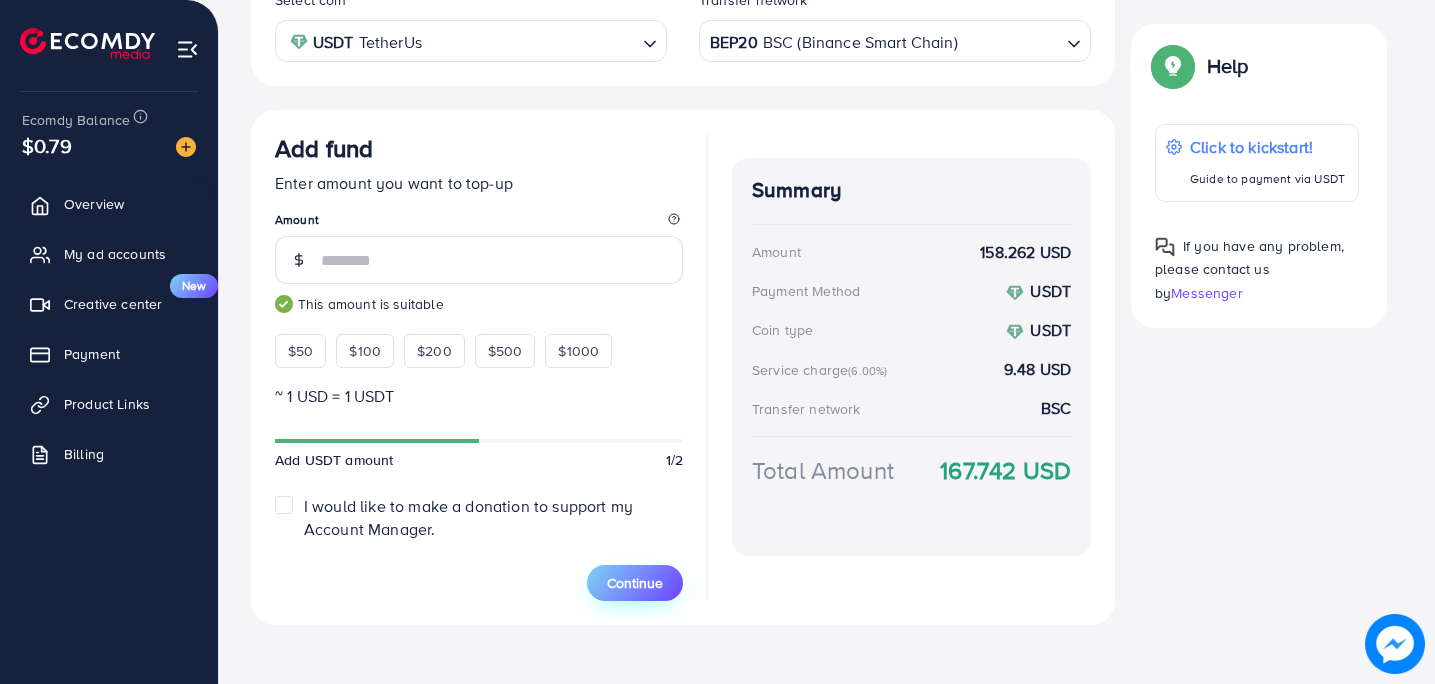 click on "Continue" at bounding box center [635, 583] 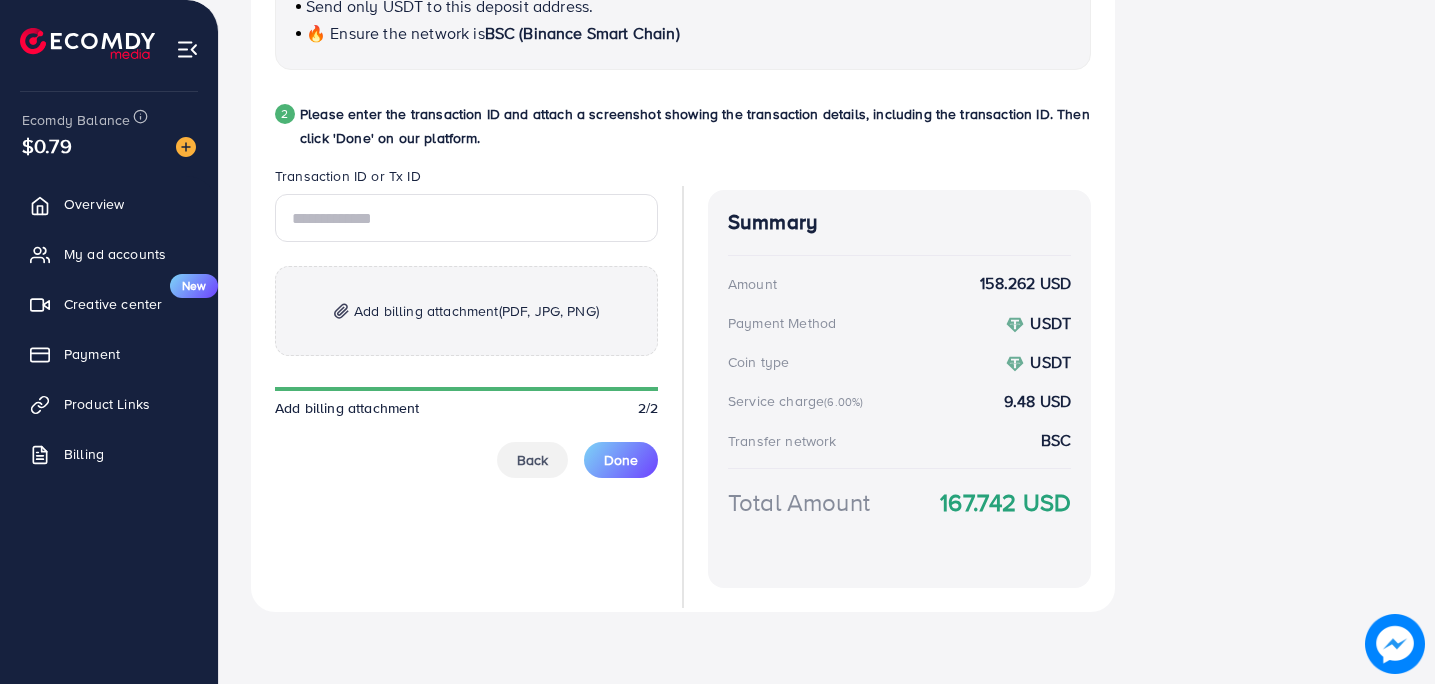 click on "Please enter the transaction ID and attach a screenshot showing the transaction details, including the transaction ID. Then click 'Done' on our platform." at bounding box center (695, 126) 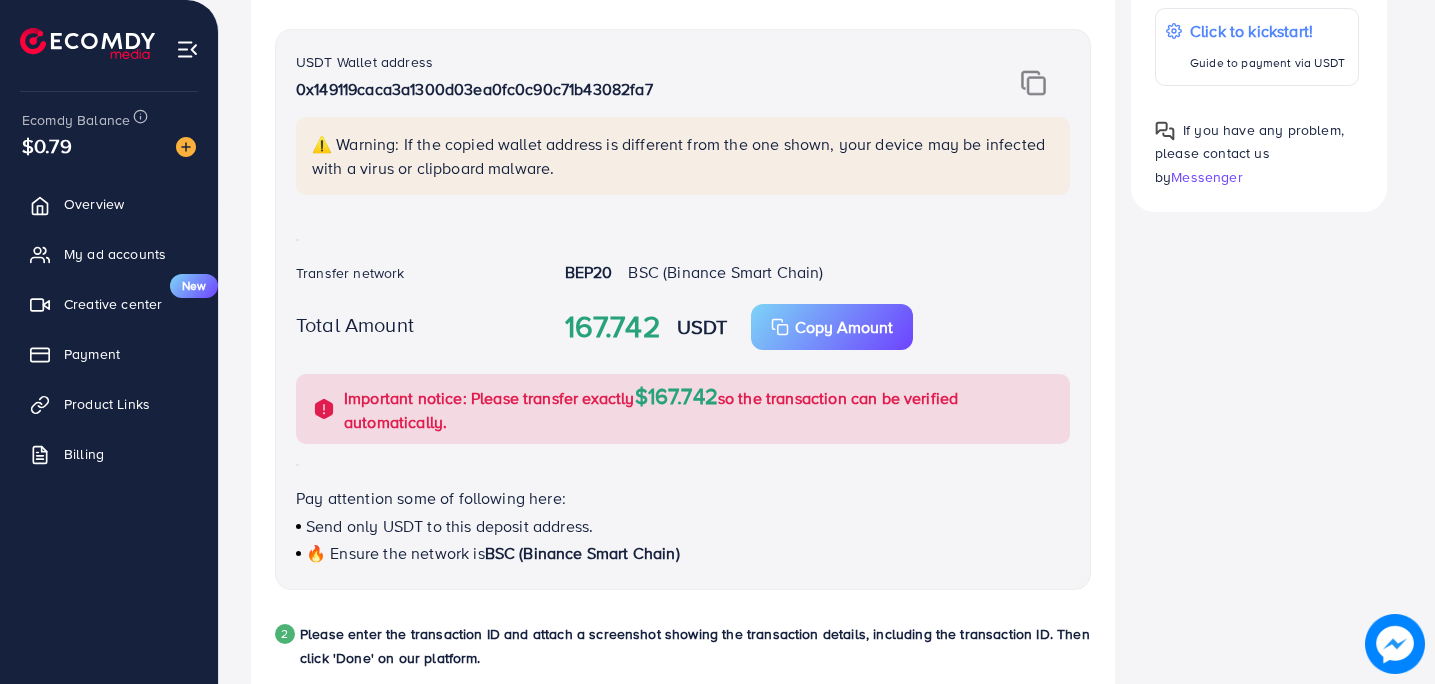 scroll, scrollTop: 433, scrollLeft: 0, axis: vertical 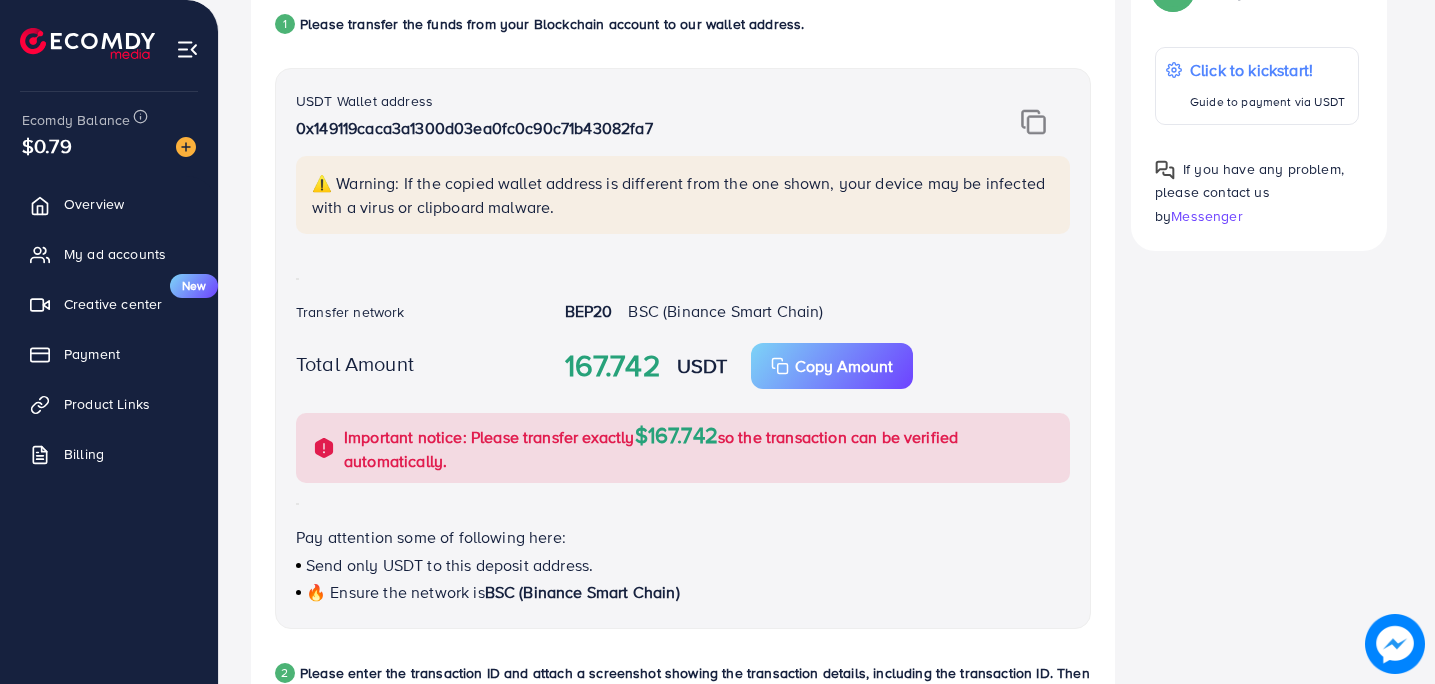 click at bounding box center [1033, 122] 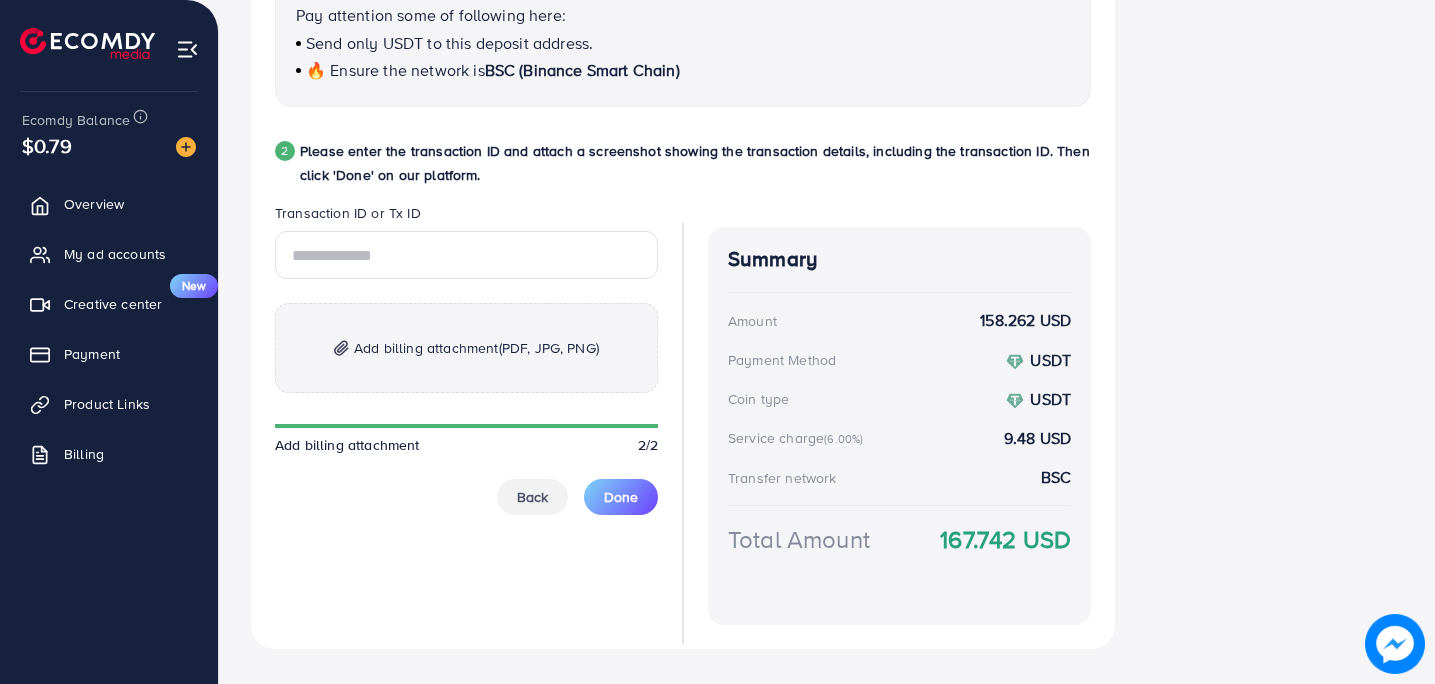 scroll, scrollTop: 993, scrollLeft: 0, axis: vertical 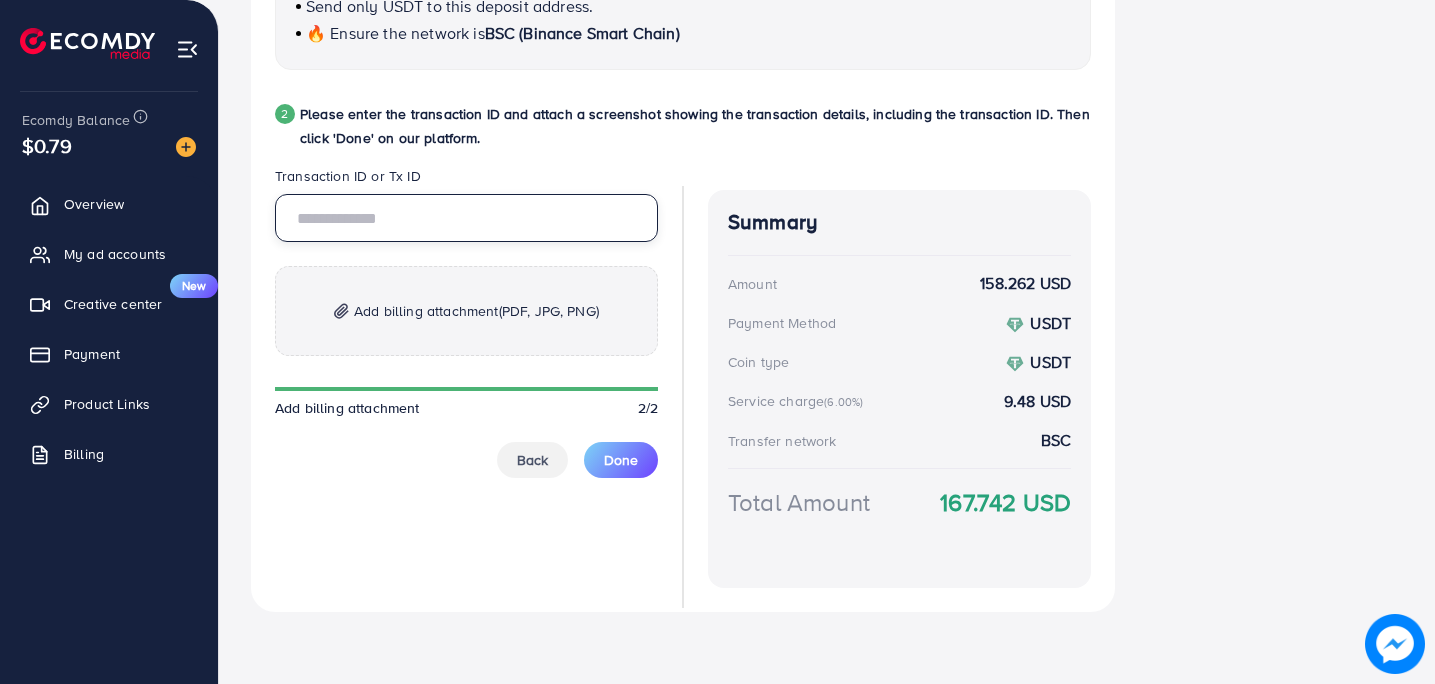 click at bounding box center (466, 218) 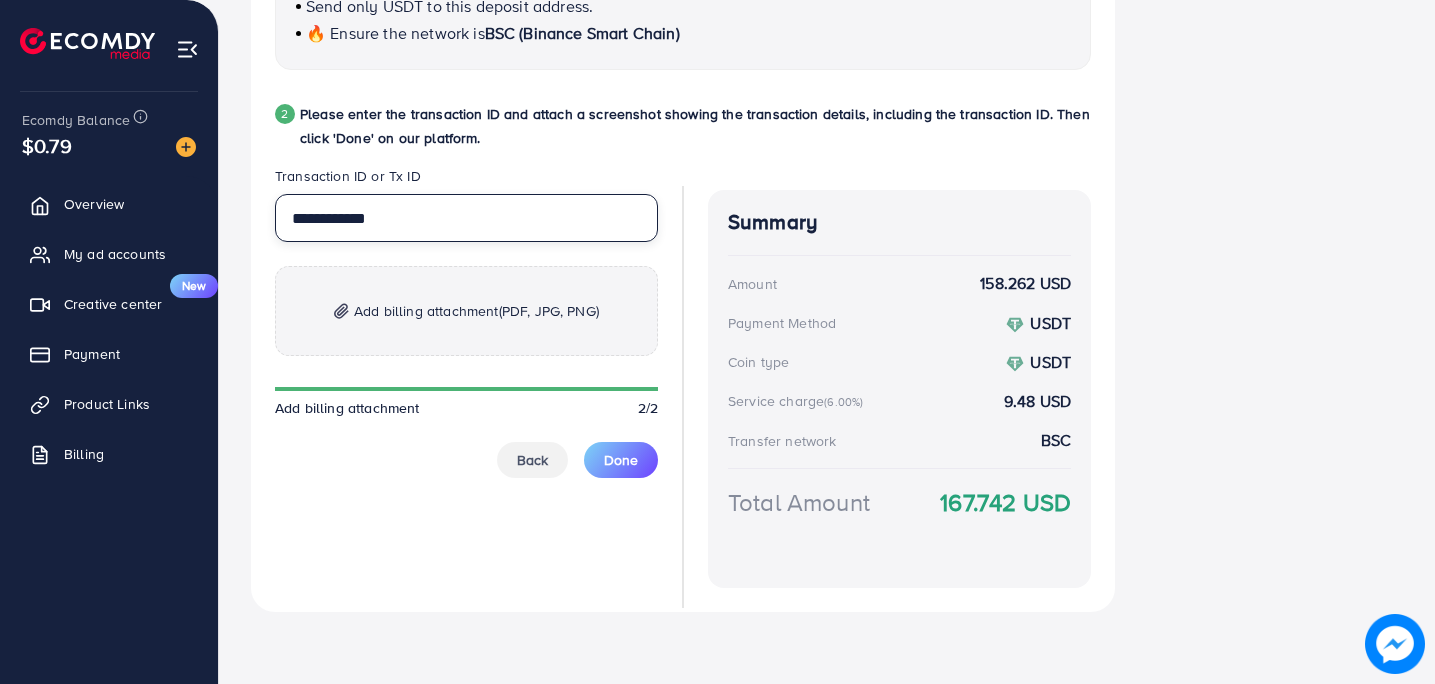 type on "**********" 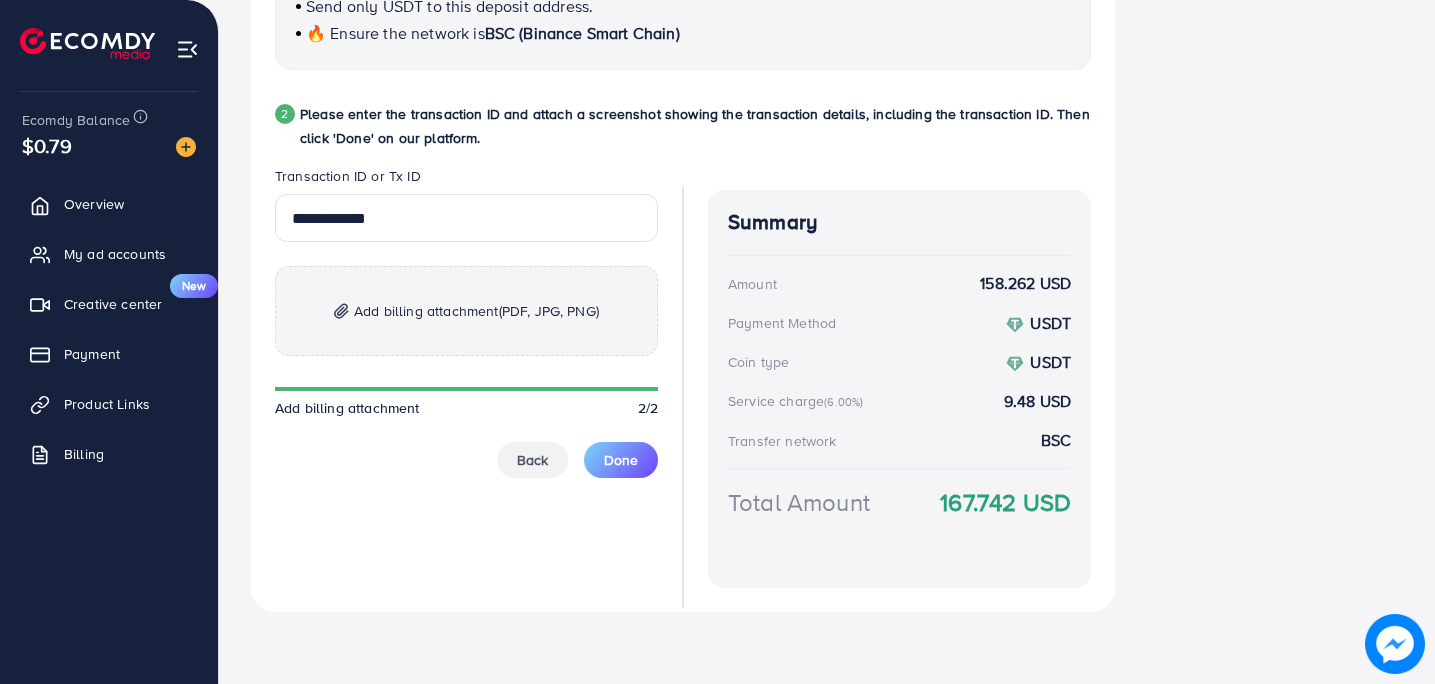 click on "Add billing attachment  (PDF, JPG, PNG)" at bounding box center [476, 311] 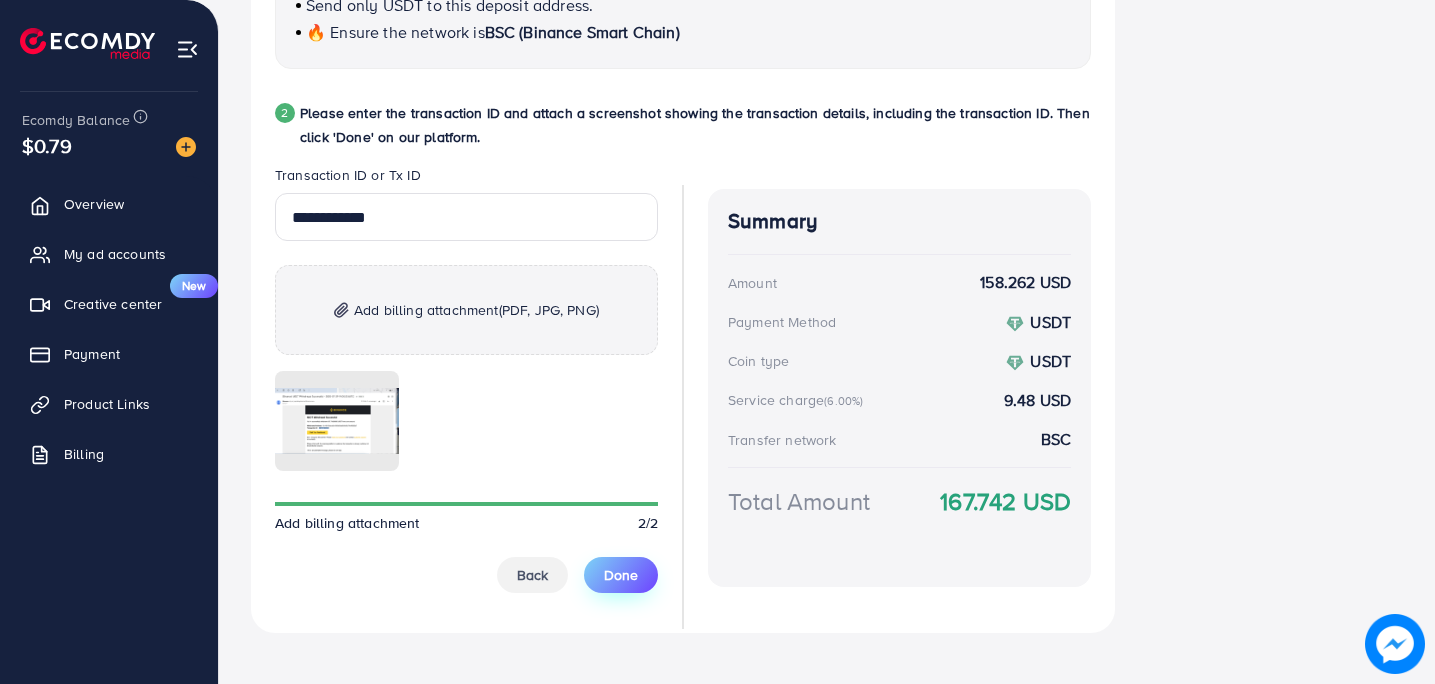 click on "Done" at bounding box center (621, 575) 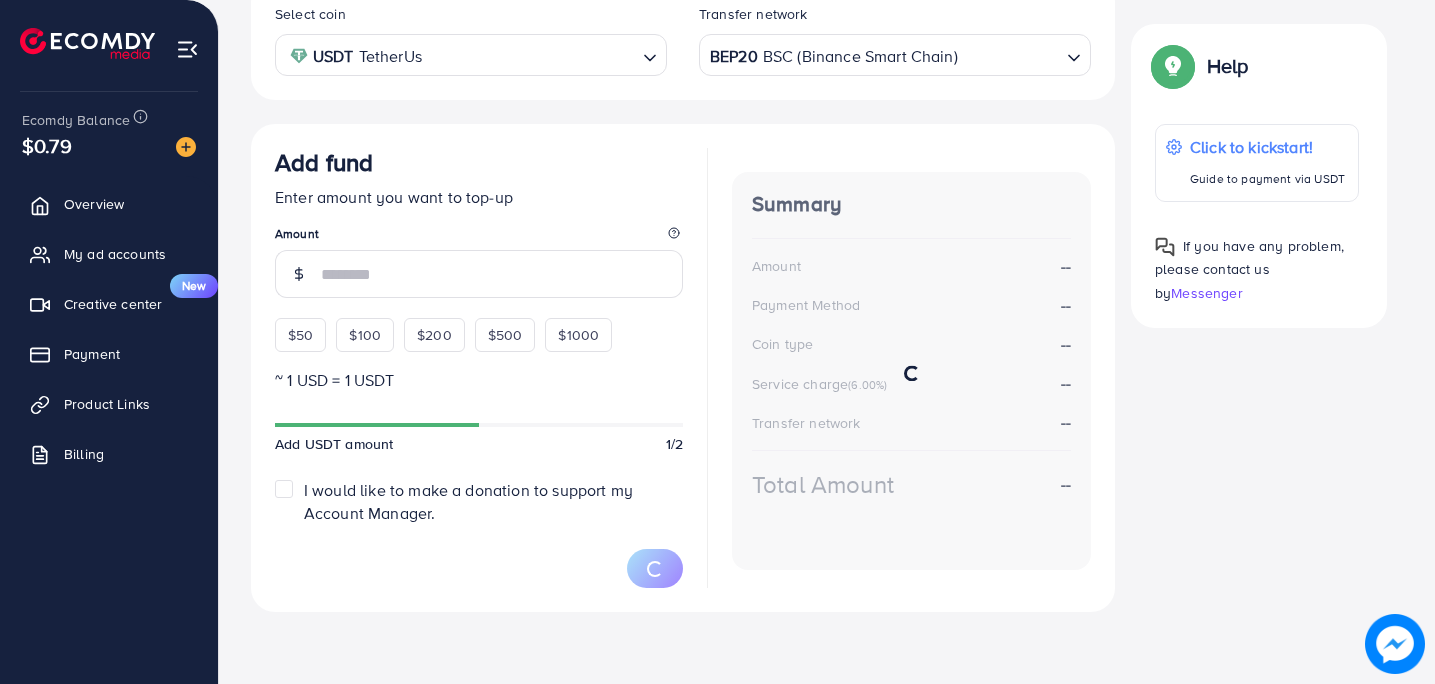 scroll, scrollTop: 399, scrollLeft: 0, axis: vertical 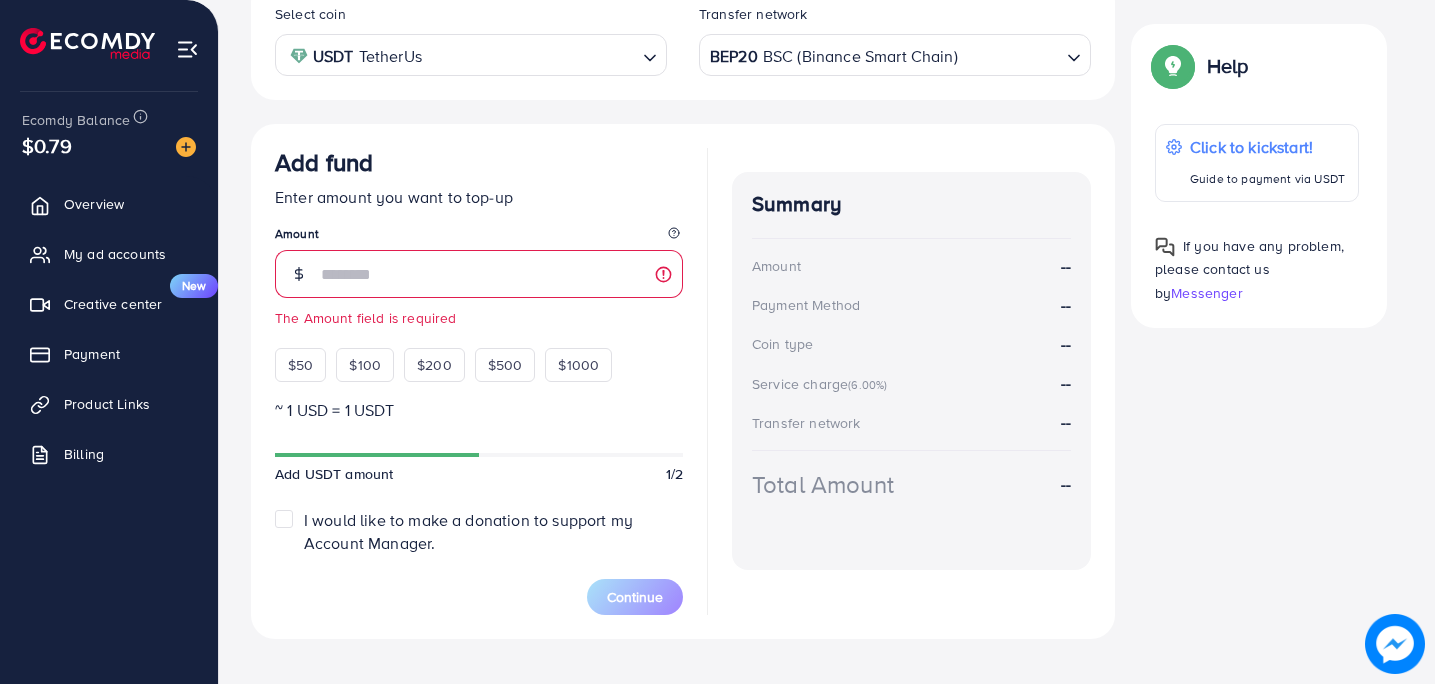 click on "Add fund" at bounding box center [479, 166] 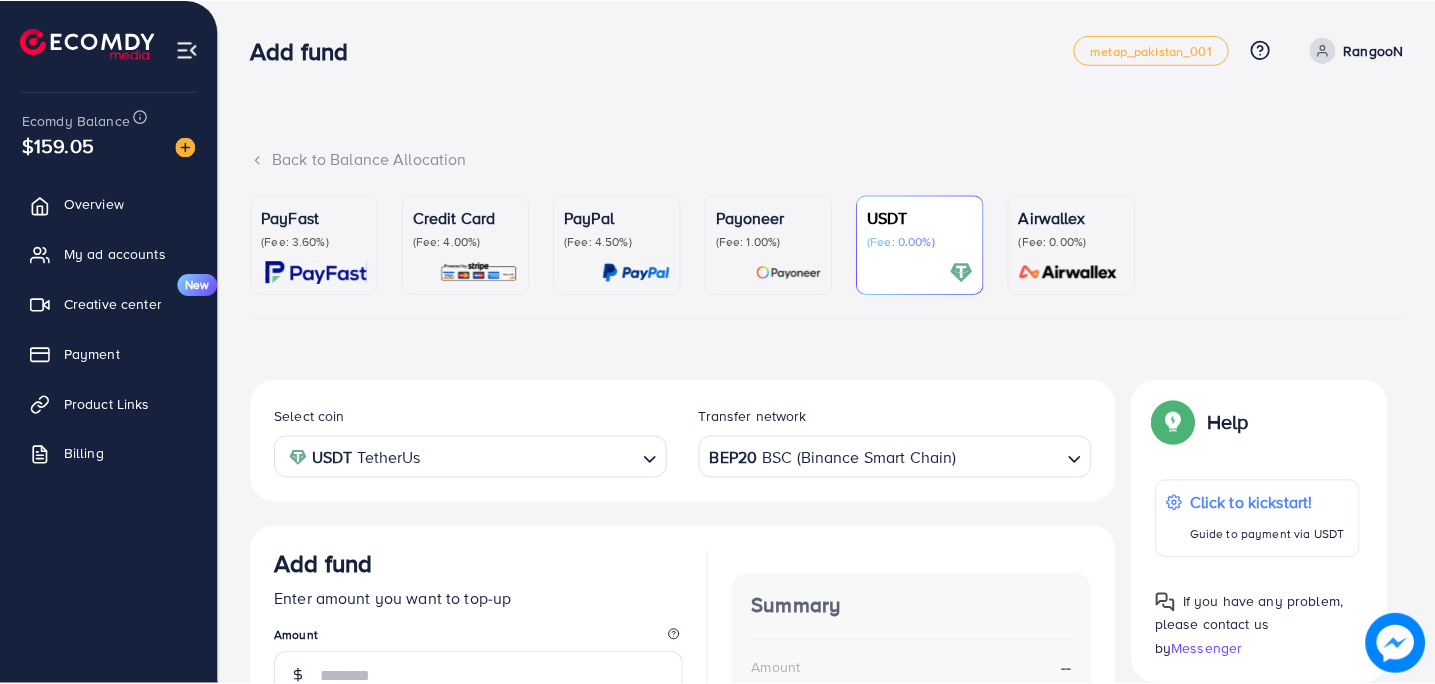 scroll, scrollTop: 16, scrollLeft: 0, axis: vertical 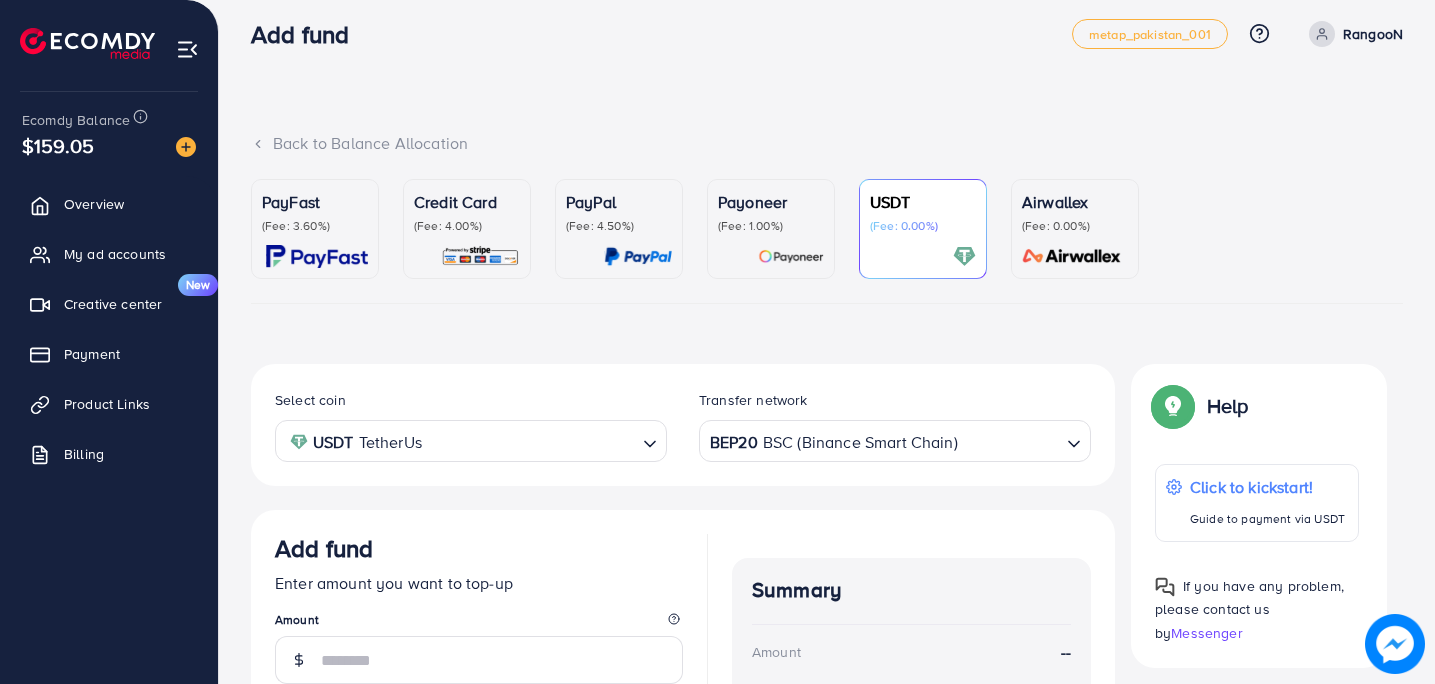 click on "Add fund   metap_pakistan_001  Help Center Contact Support Plans and Pricing Term and policy About Us  RangooN  Profile Log out" at bounding box center (827, 34) 